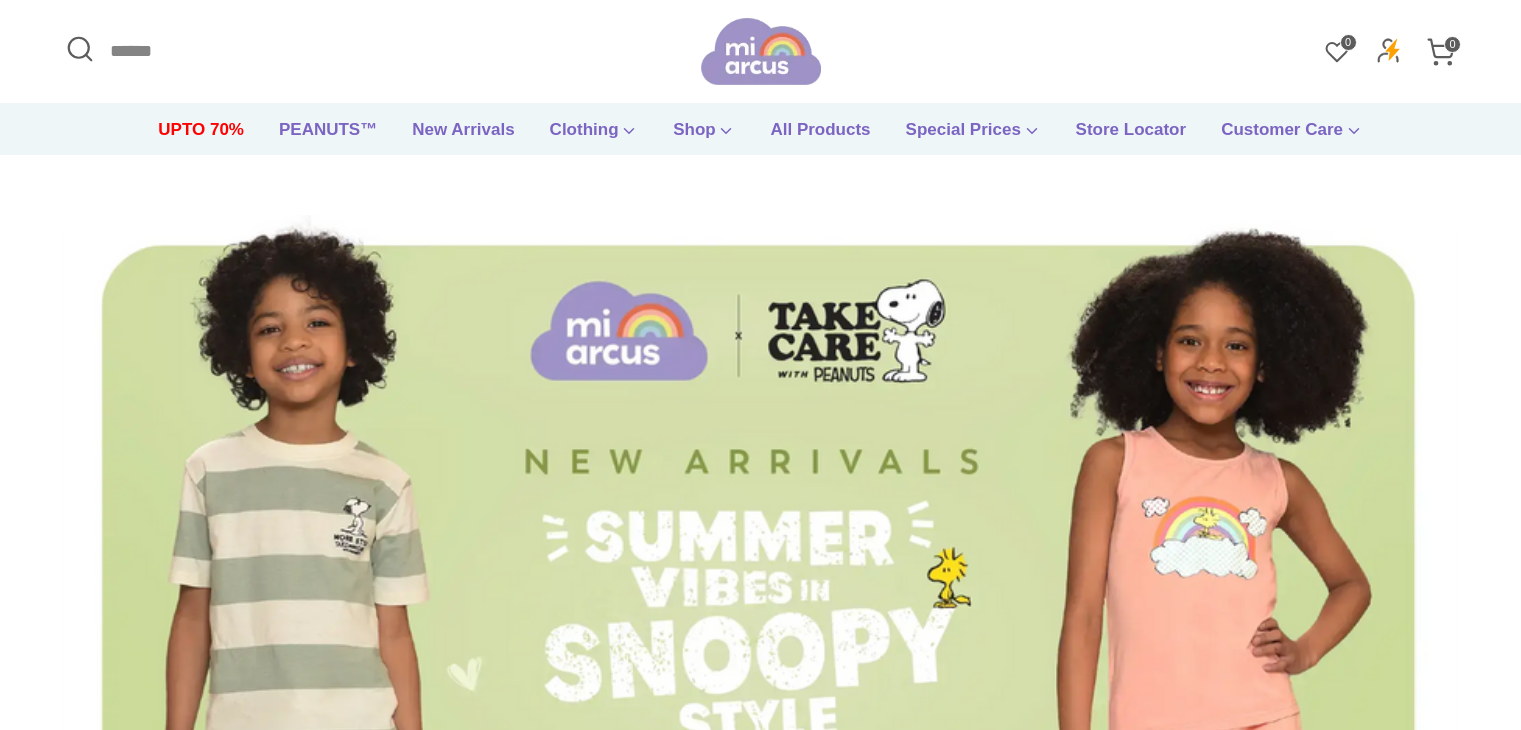 scroll, scrollTop: 0, scrollLeft: 0, axis: both 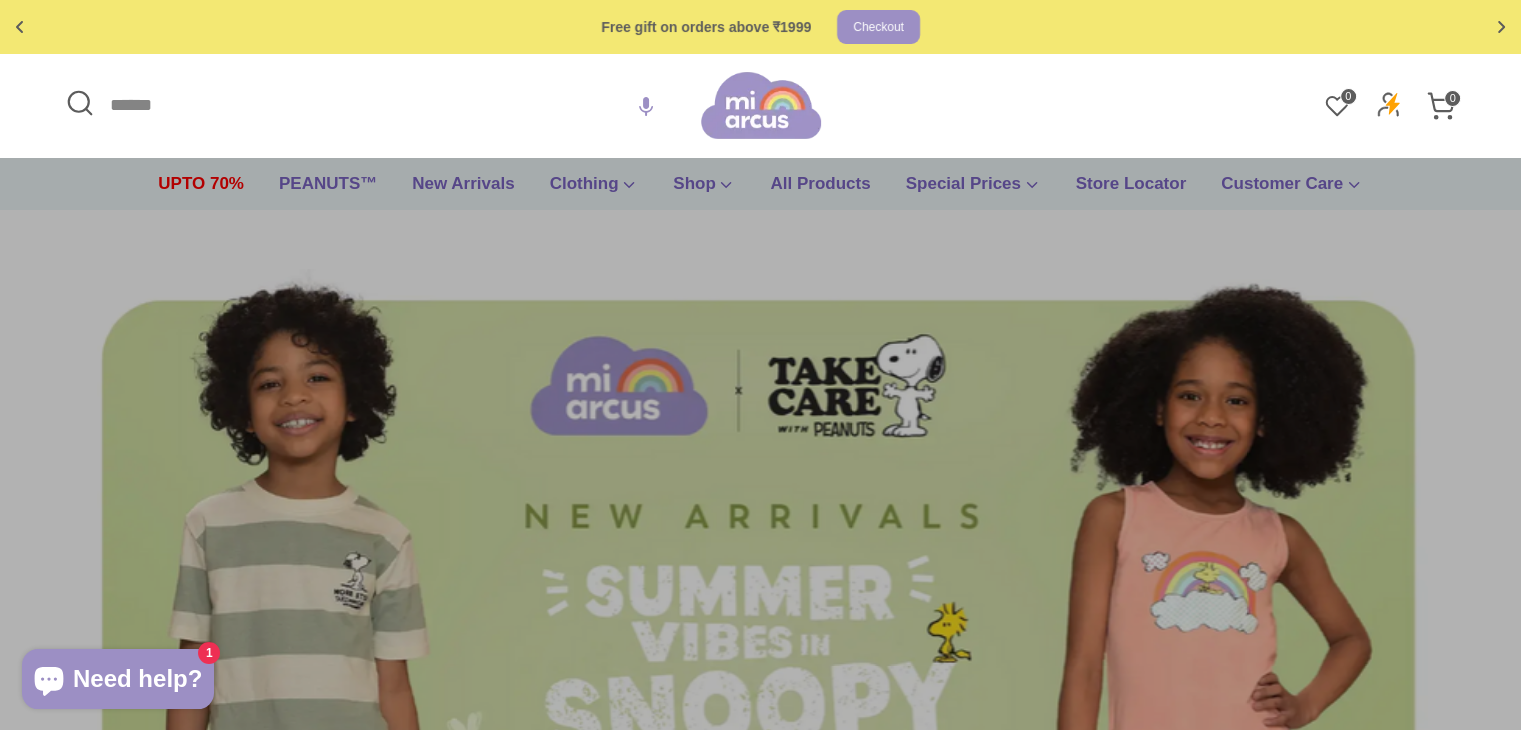 click on "Search" at bounding box center (380, 105) 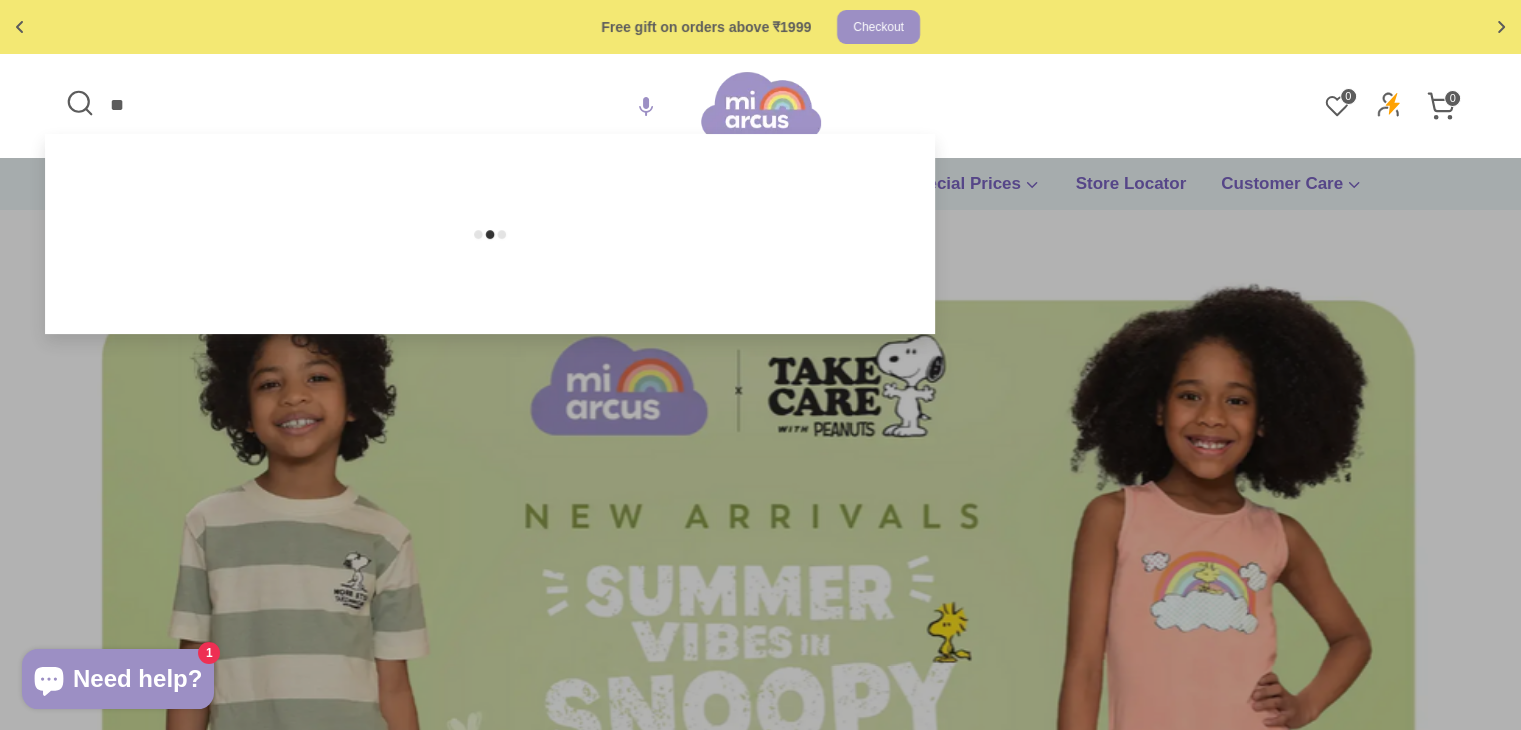 type on "*" 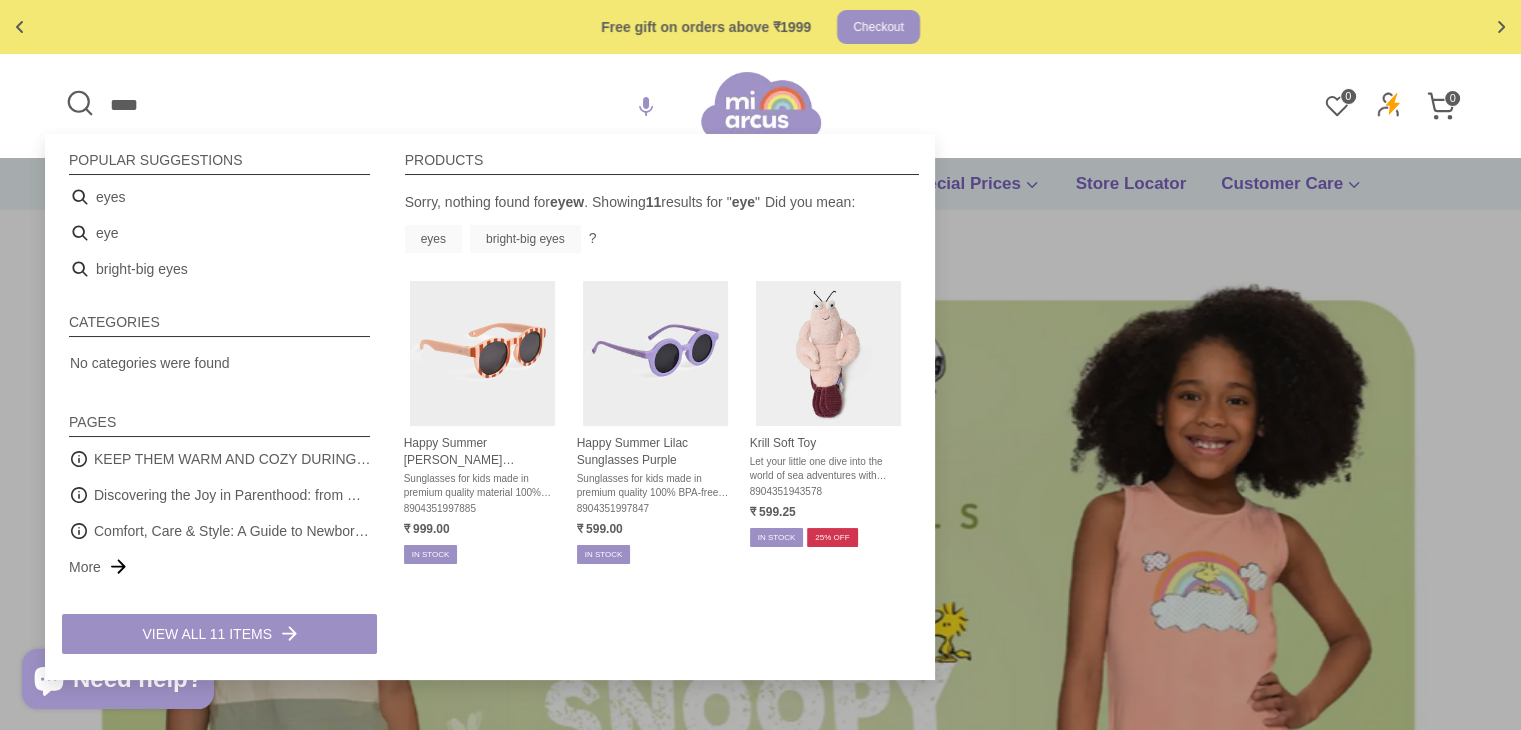 click on "****" at bounding box center (380, 105) 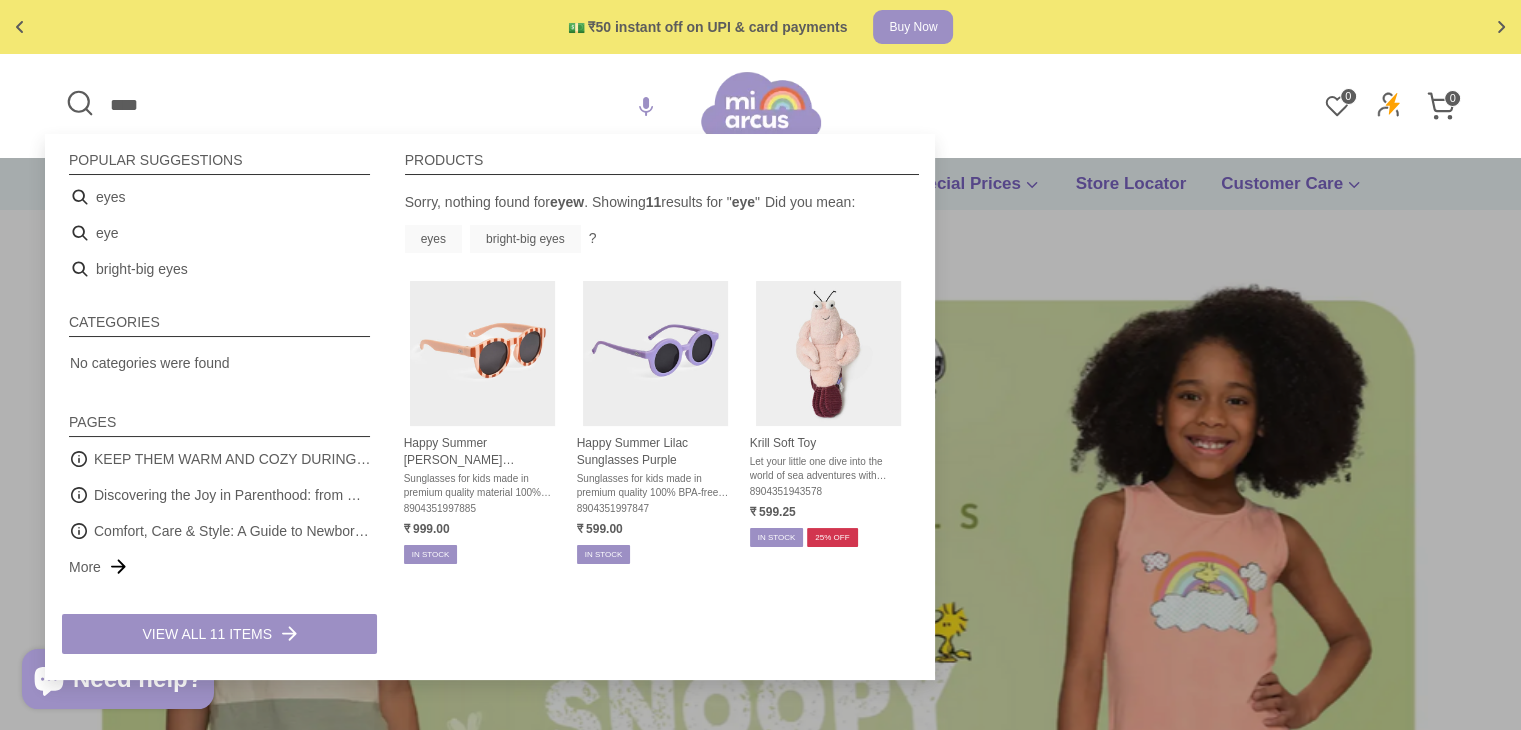 drag, startPoint x: 209, startPoint y: 108, endPoint x: 96, endPoint y: 90, distance: 114.424644 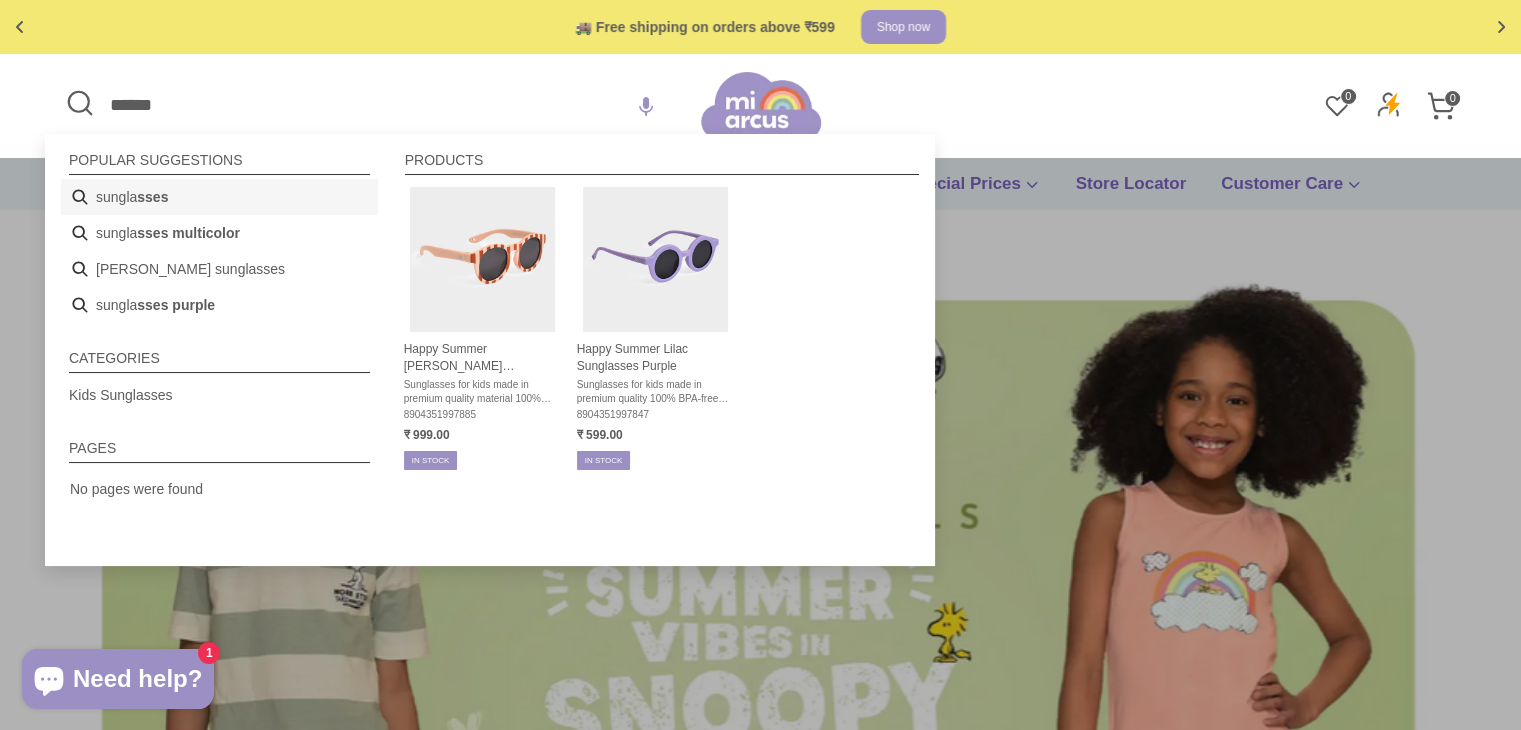 click on "sses" at bounding box center (152, 197) 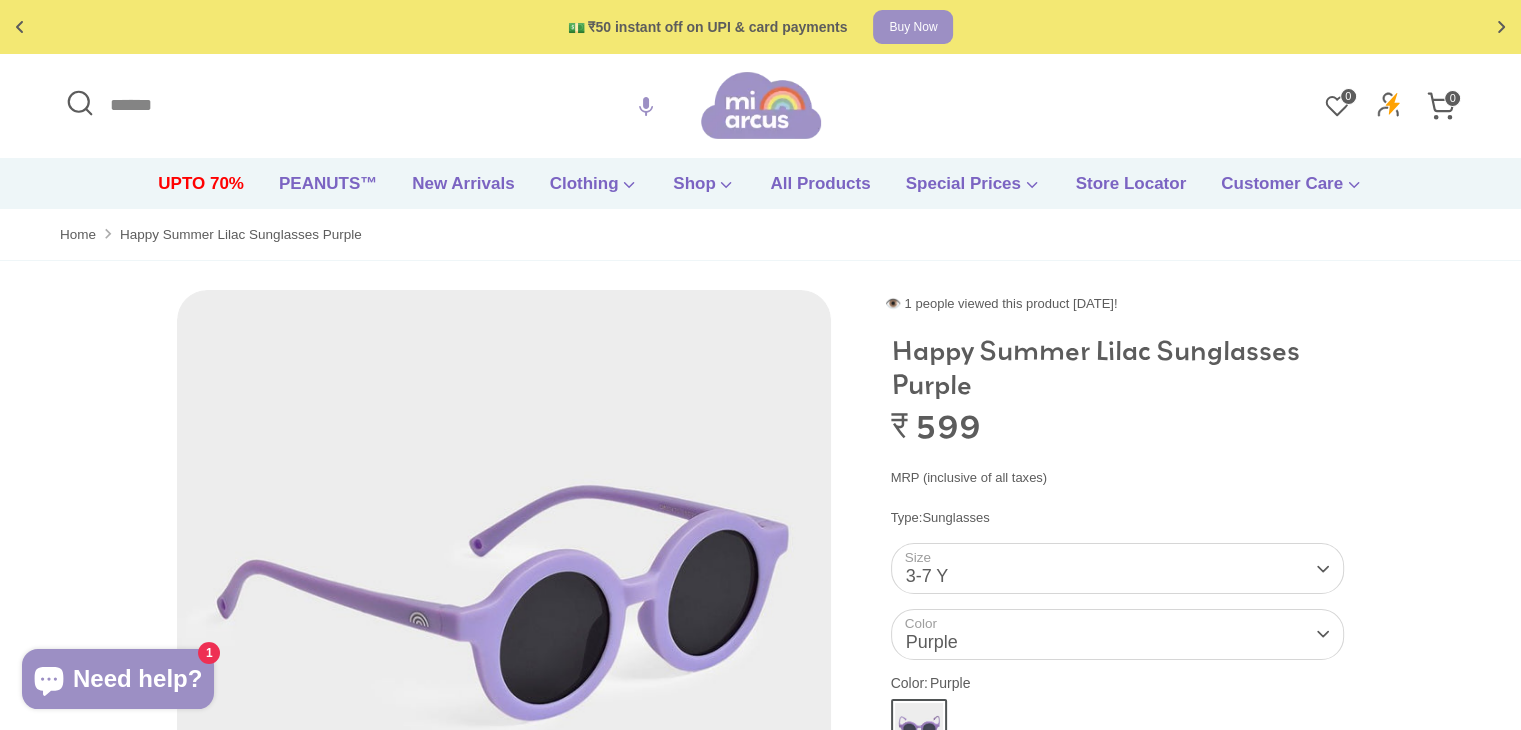 scroll, scrollTop: 36, scrollLeft: 0, axis: vertical 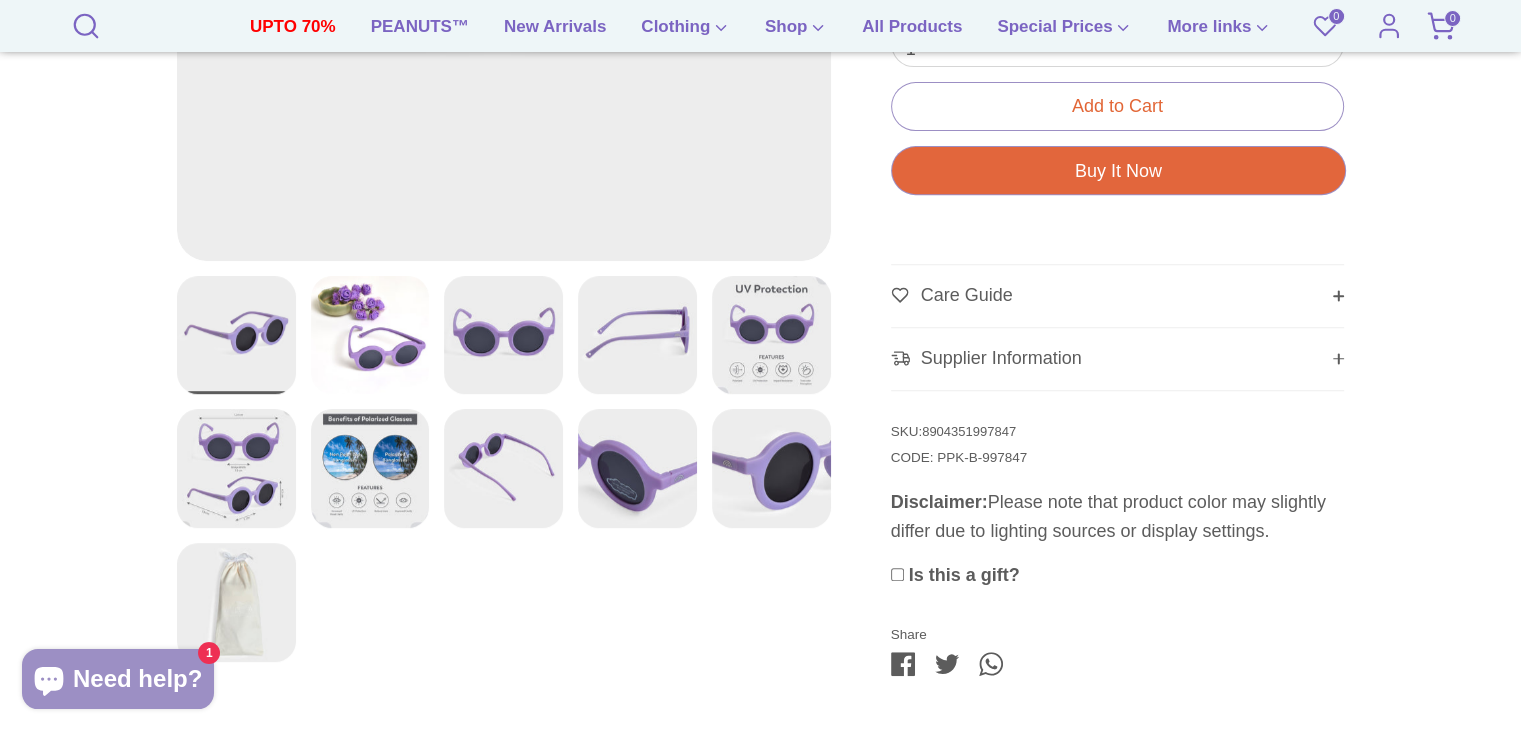 click at bounding box center [236, 468] 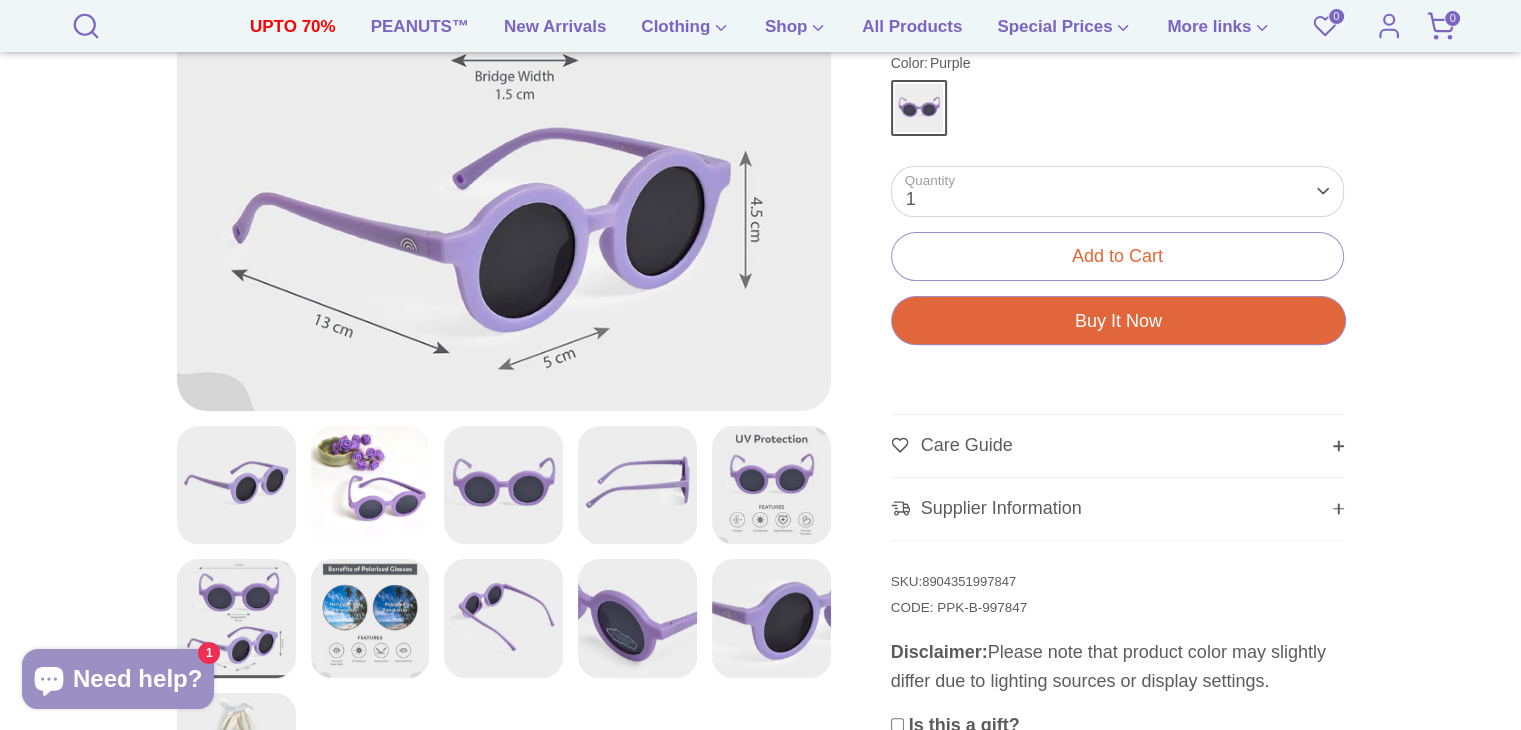 scroll, scrollTop: 600, scrollLeft: 0, axis: vertical 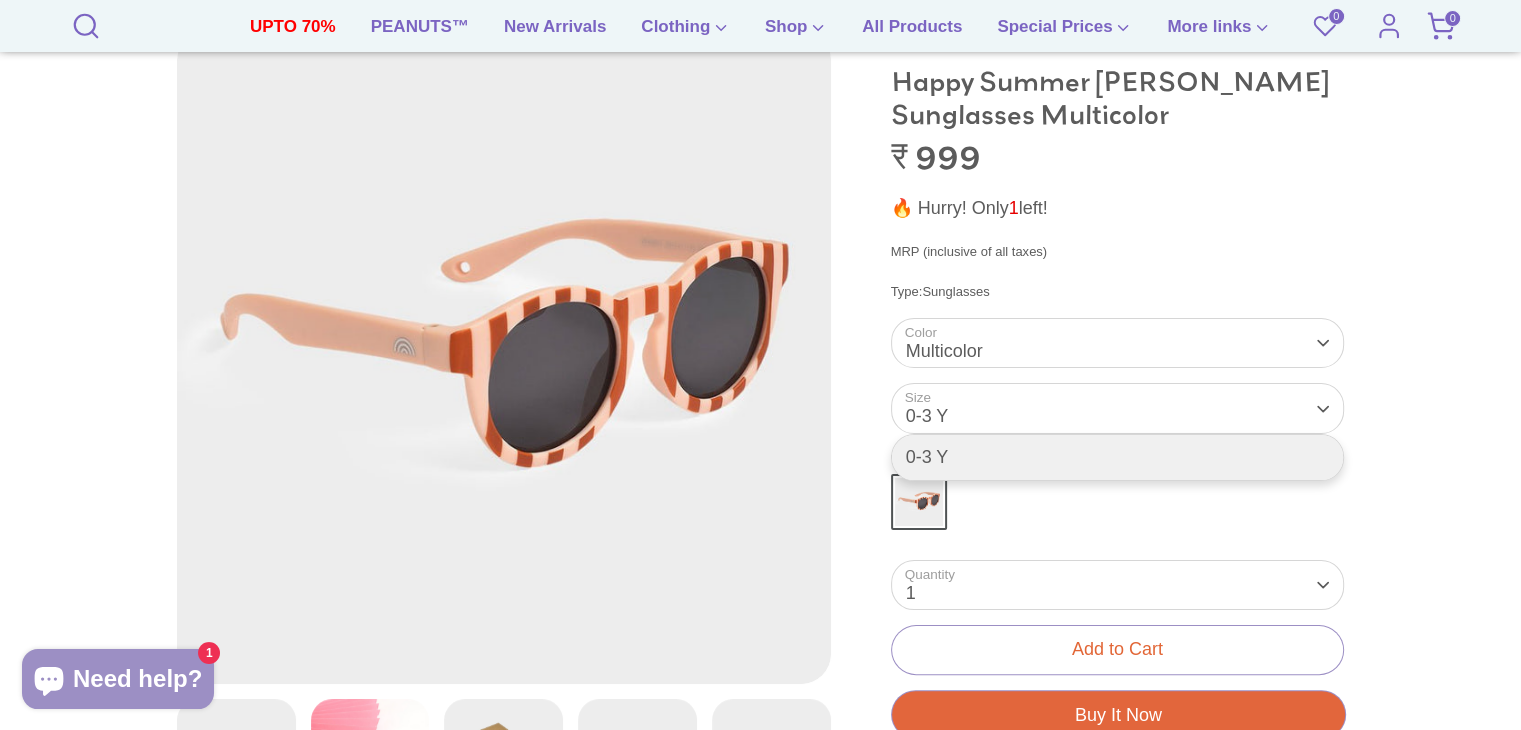 click on "Size 0-3 Y
0-3 Y" at bounding box center (1117, 408) 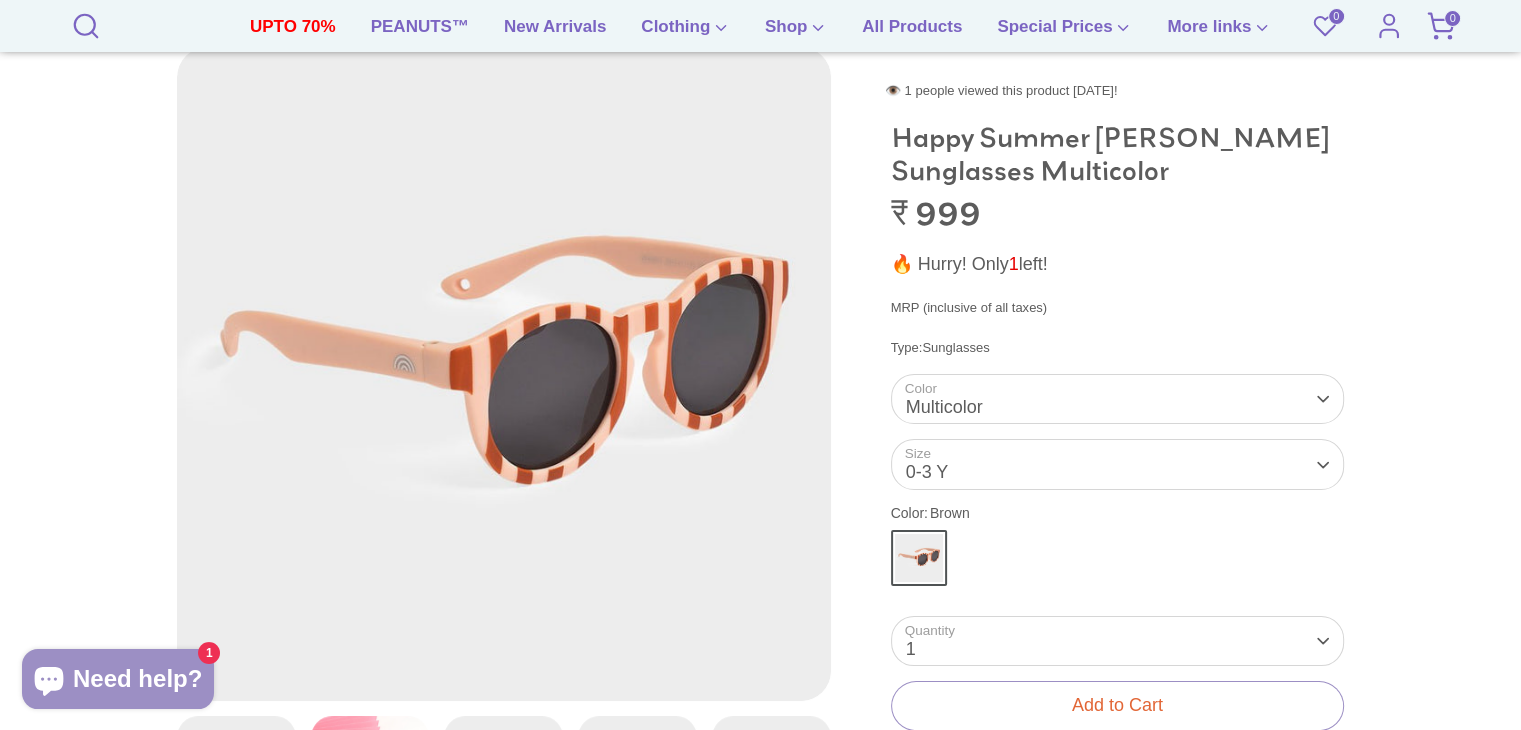 scroll, scrollTop: 200, scrollLeft: 0, axis: vertical 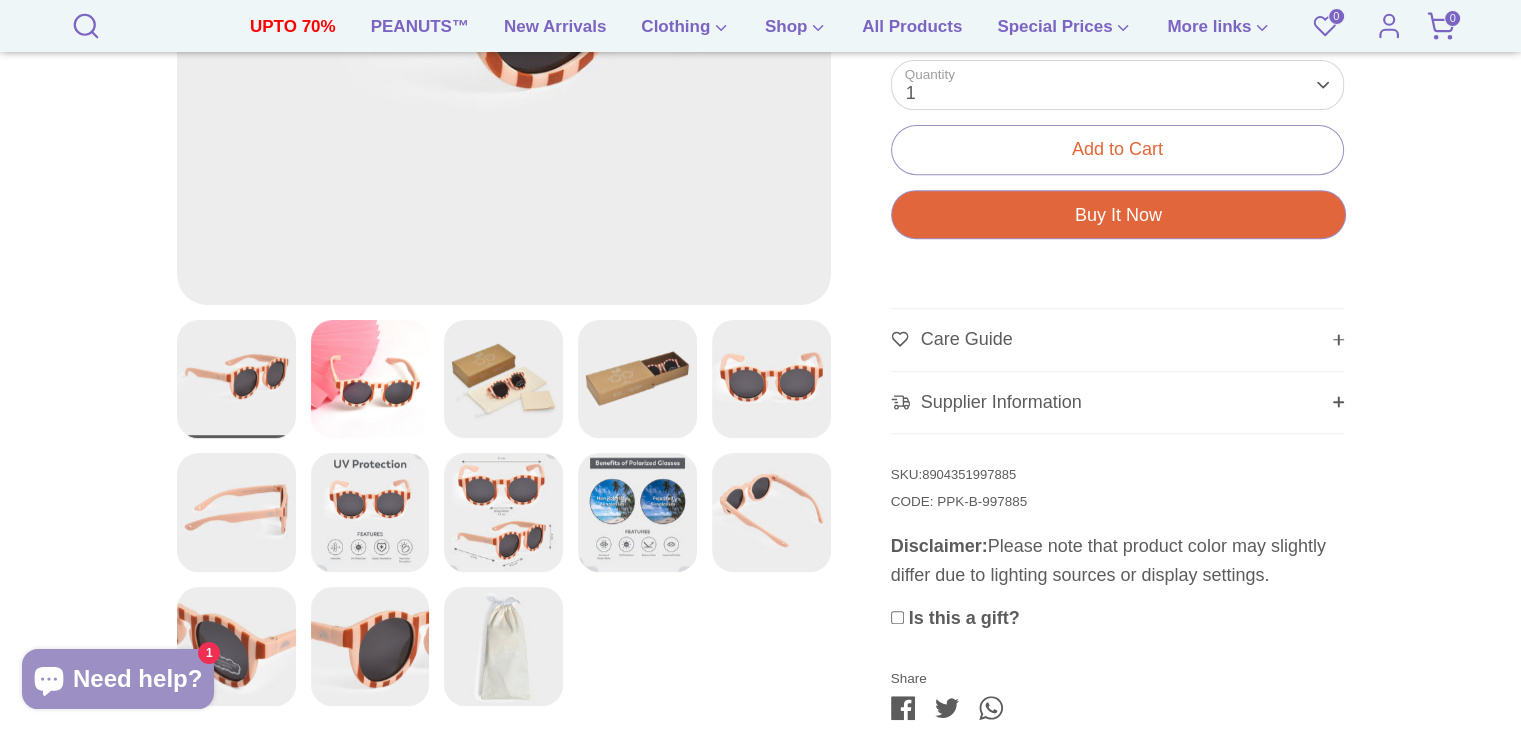 click at bounding box center [503, 512] 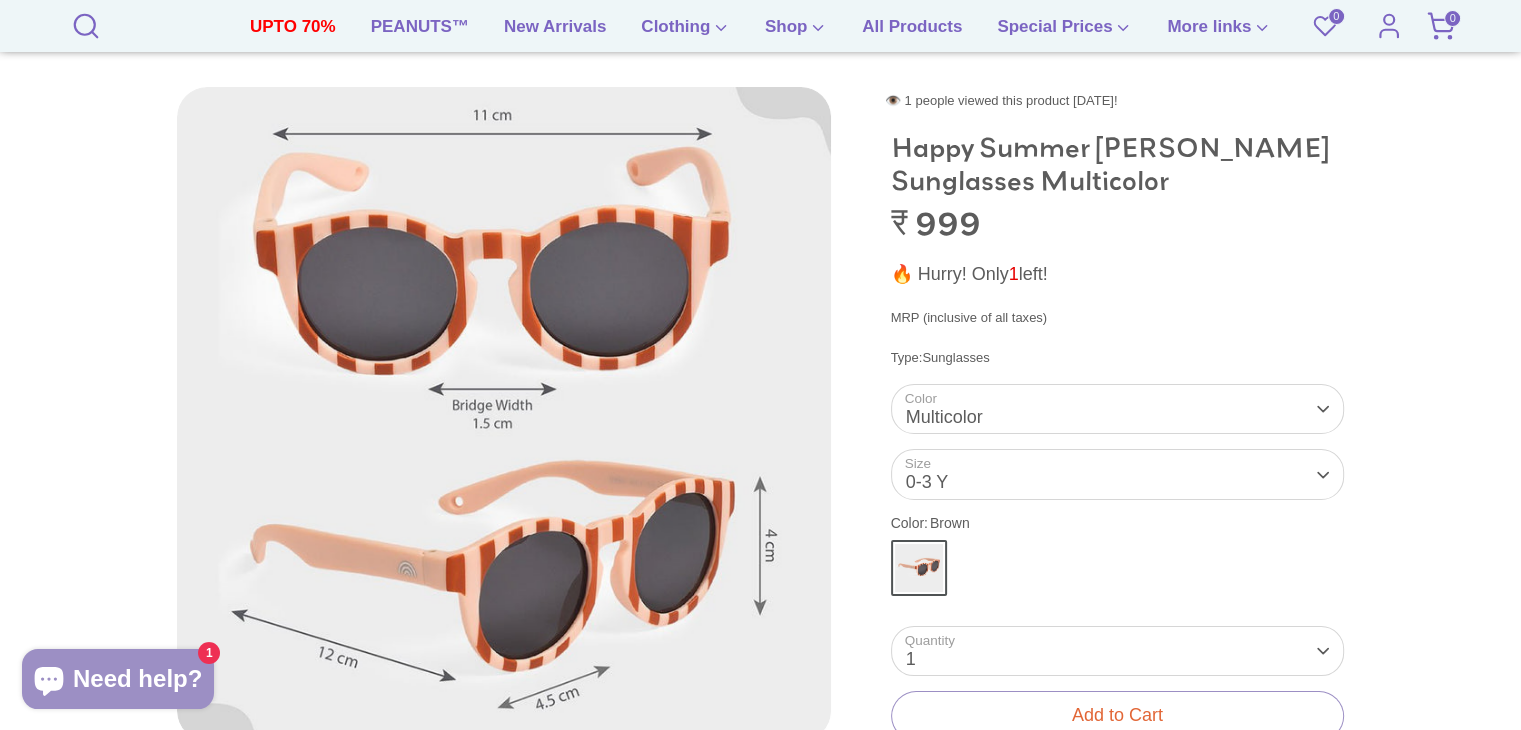 scroll, scrollTop: 200, scrollLeft: 0, axis: vertical 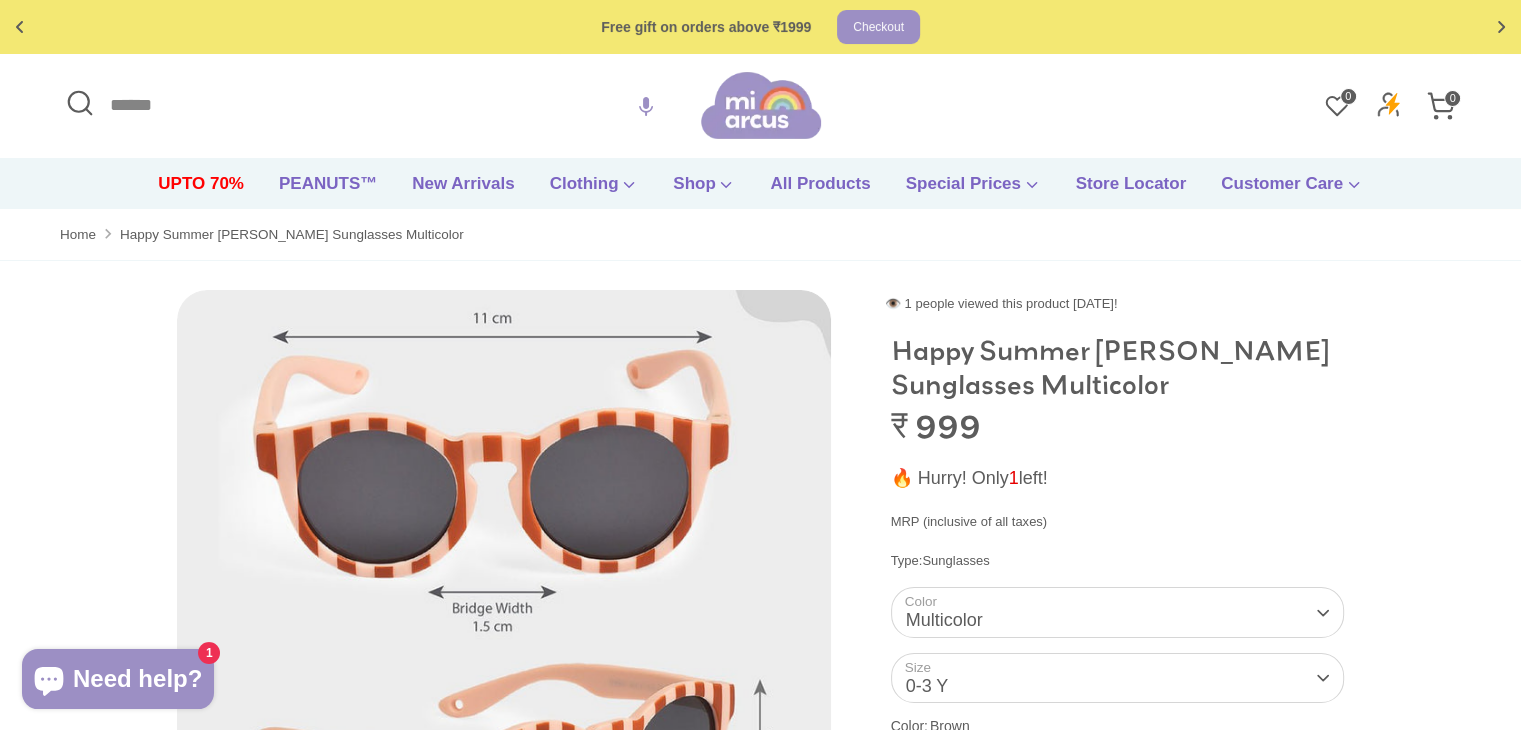 click at bounding box center (761, 105) 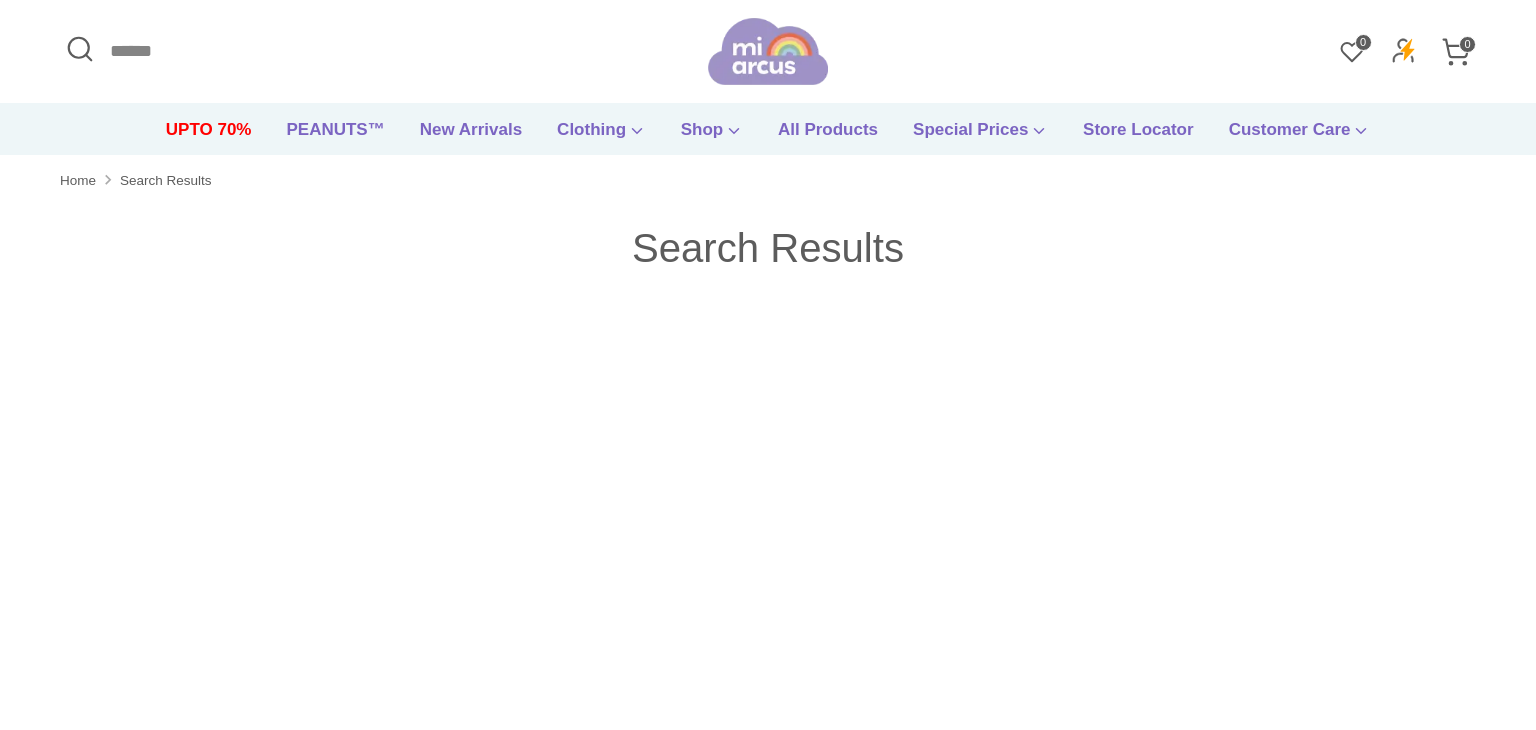 scroll, scrollTop: 0, scrollLeft: 0, axis: both 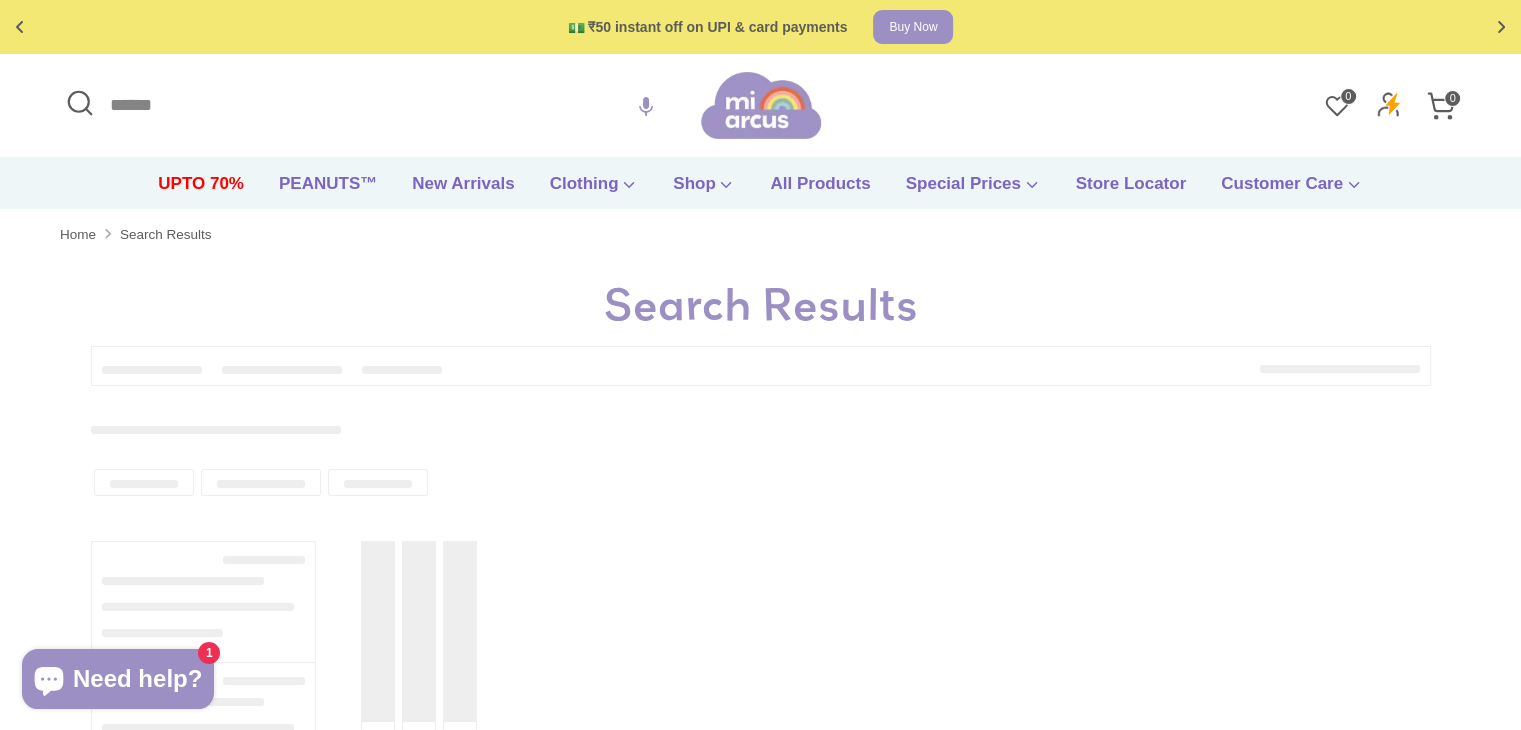 type on "**********" 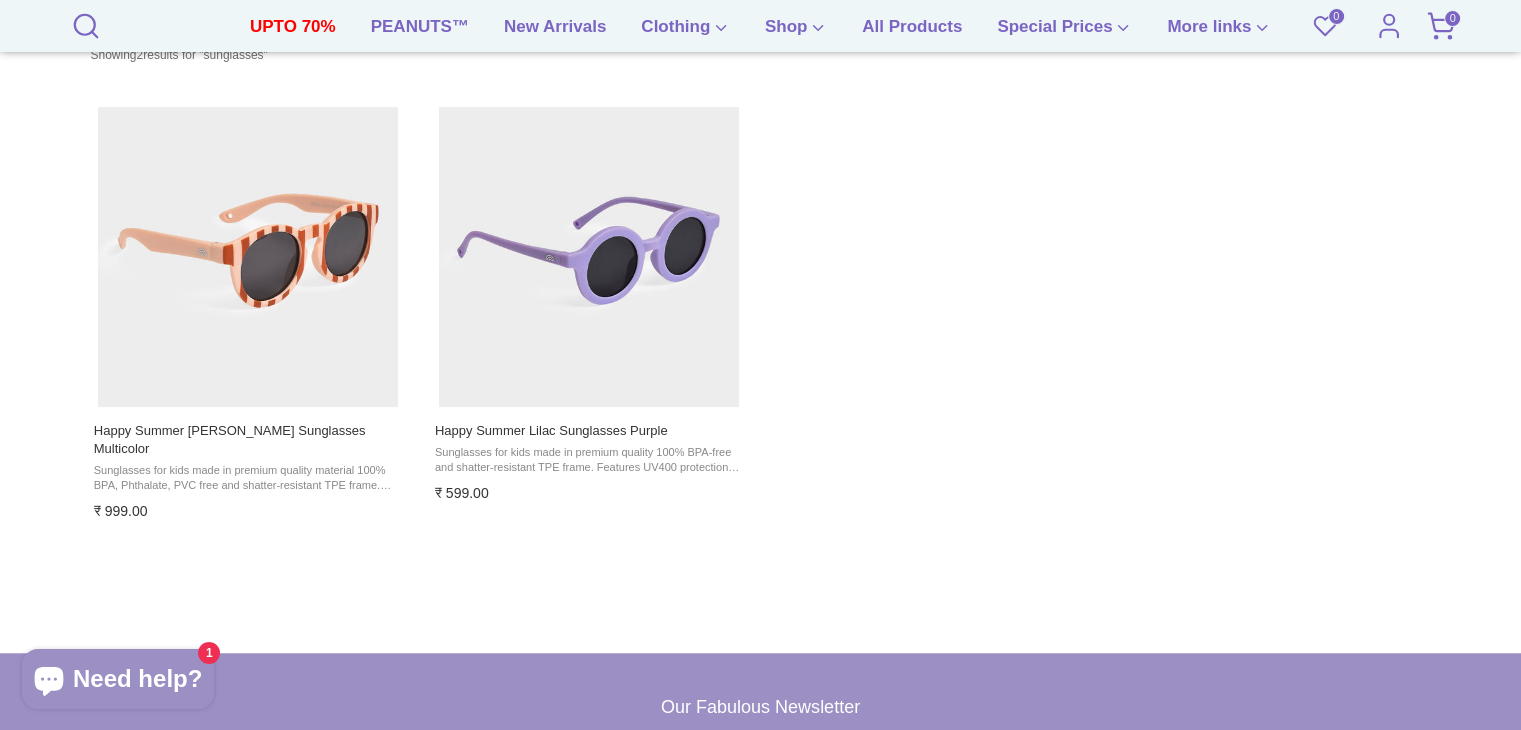 scroll, scrollTop: 200, scrollLeft: 0, axis: vertical 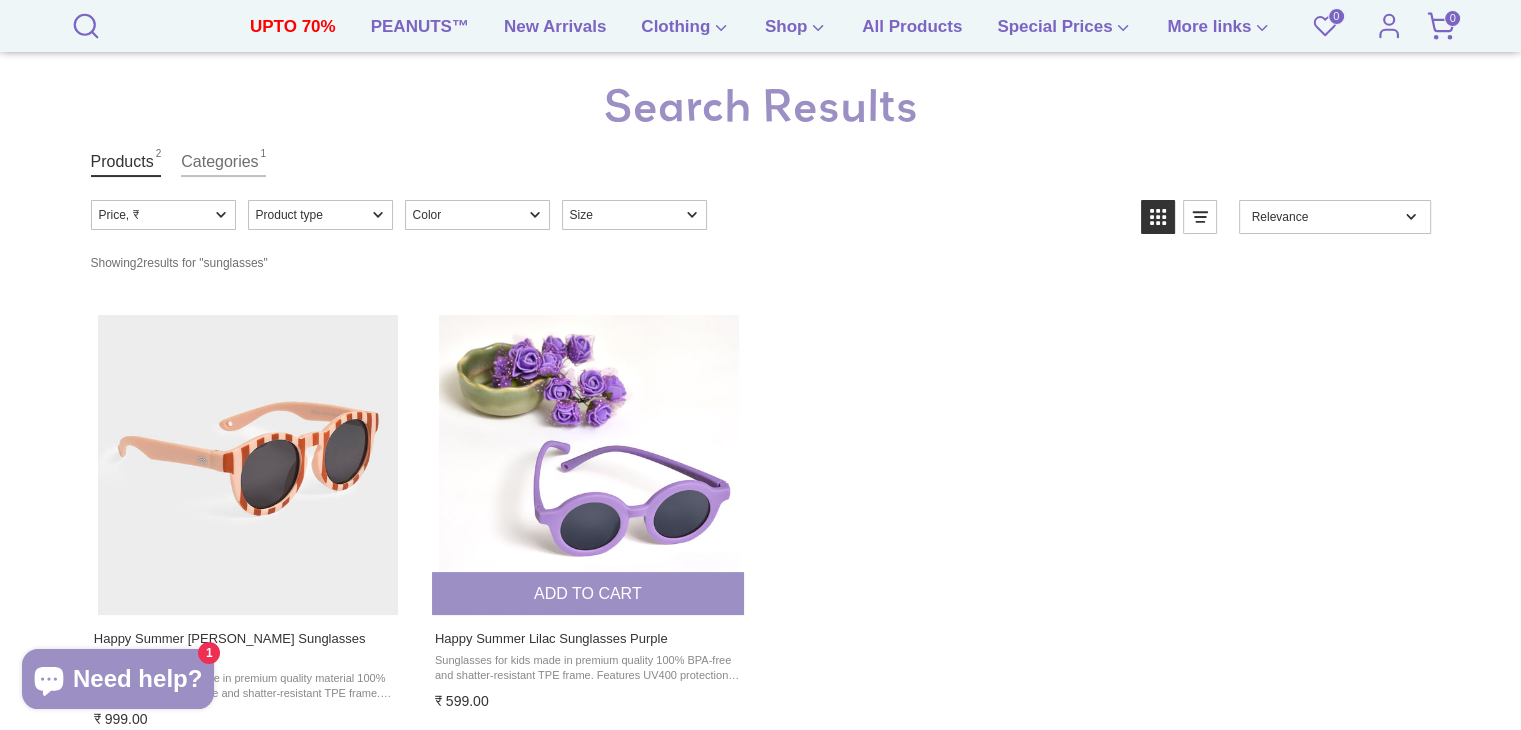 click at bounding box center (589, 465) 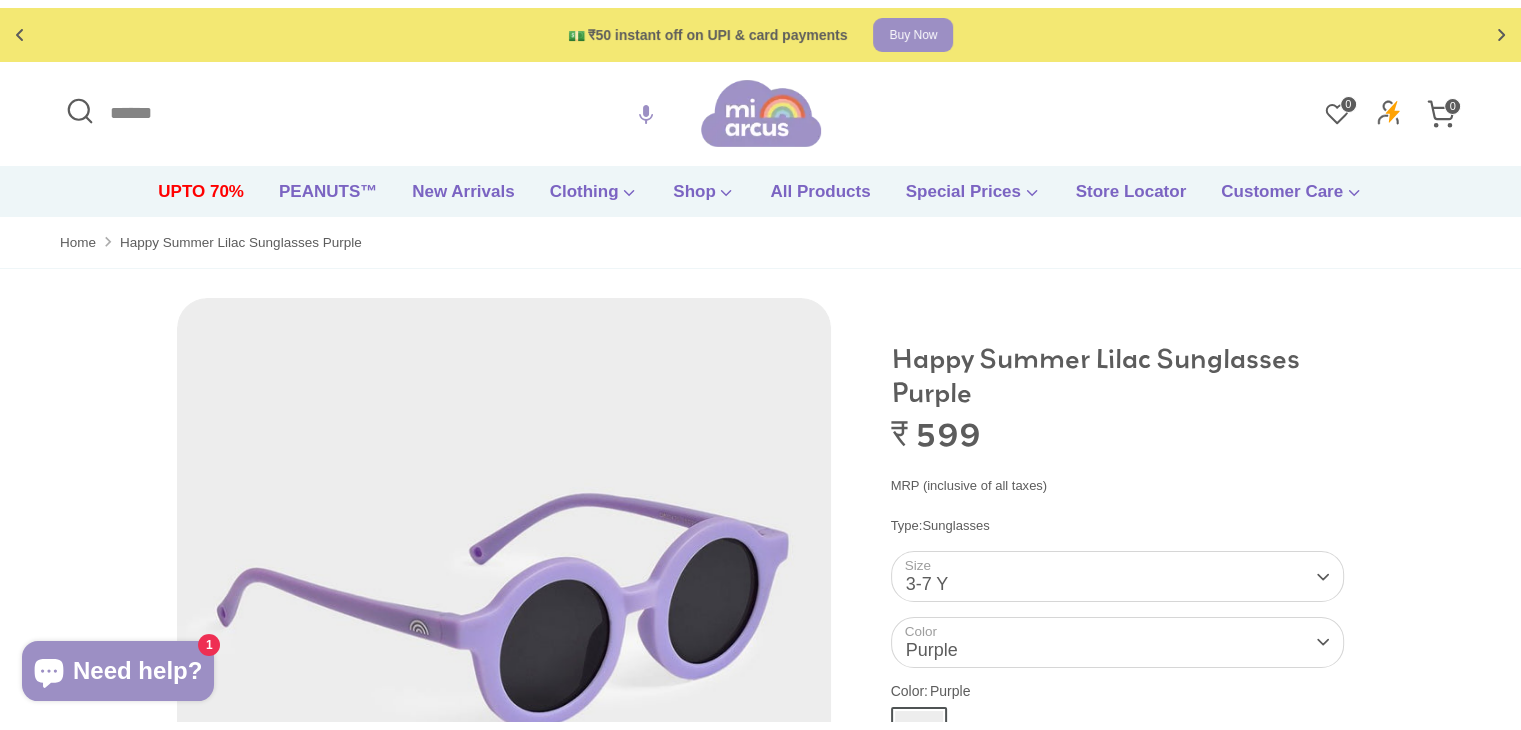 scroll, scrollTop: 200, scrollLeft: 0, axis: vertical 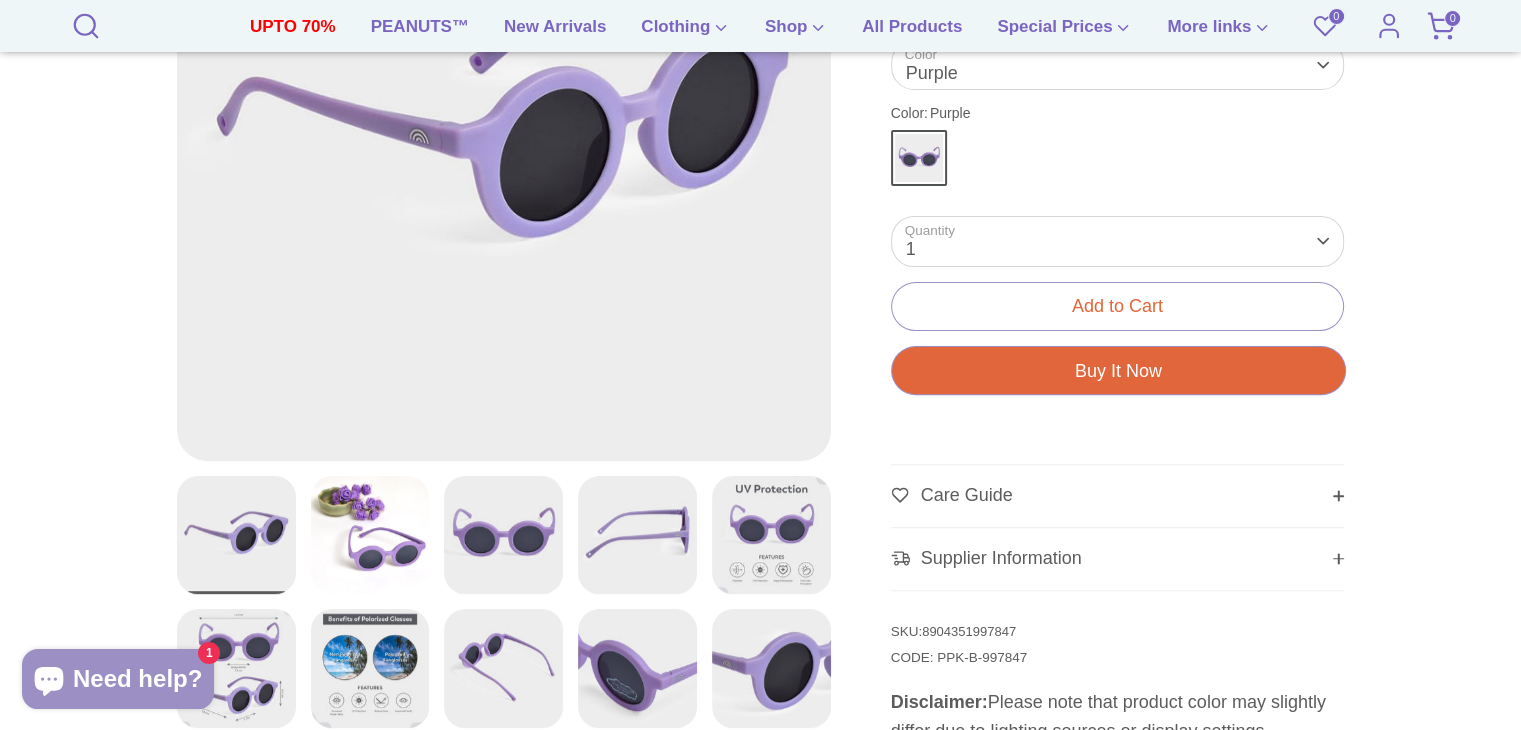click on "Buy It Now
Loading.." at bounding box center [1118, 370] 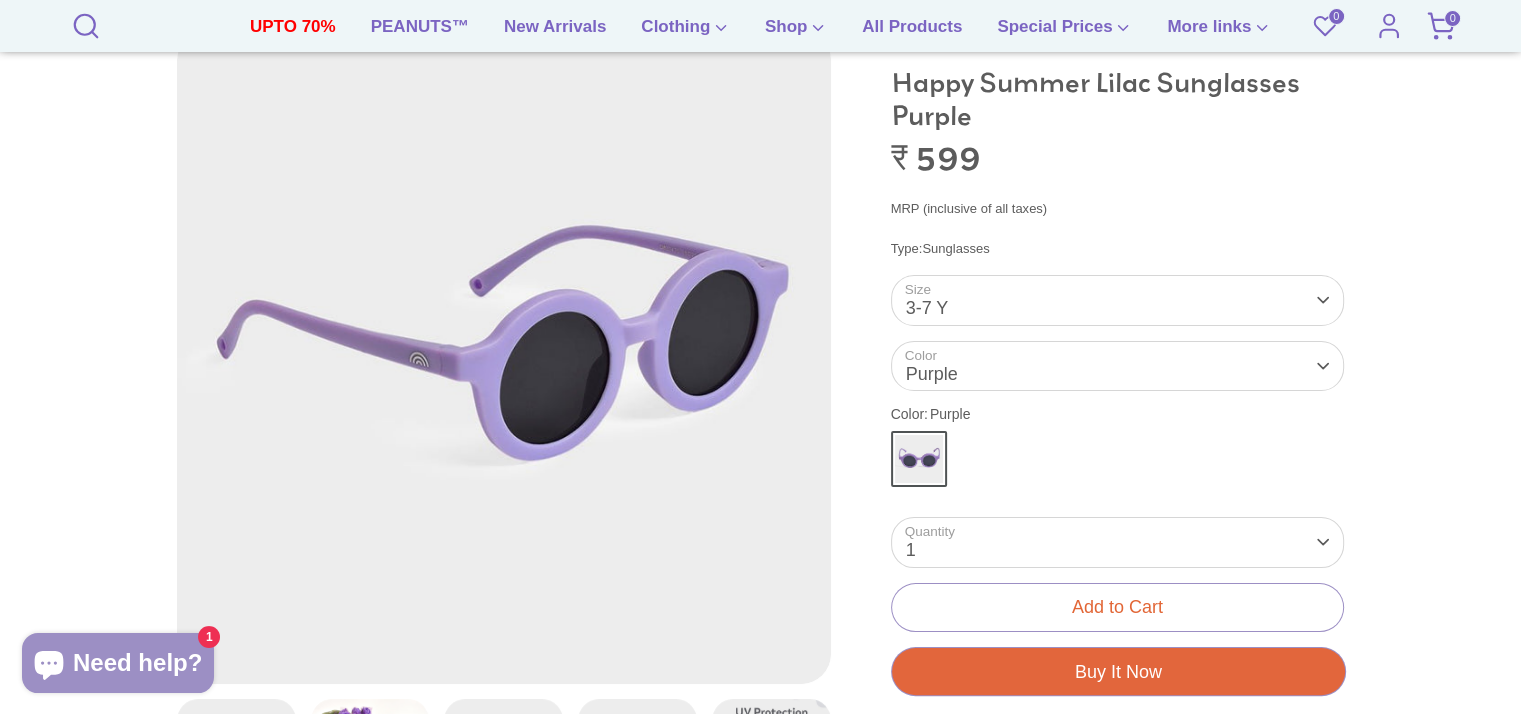 scroll, scrollTop: 300, scrollLeft: 0, axis: vertical 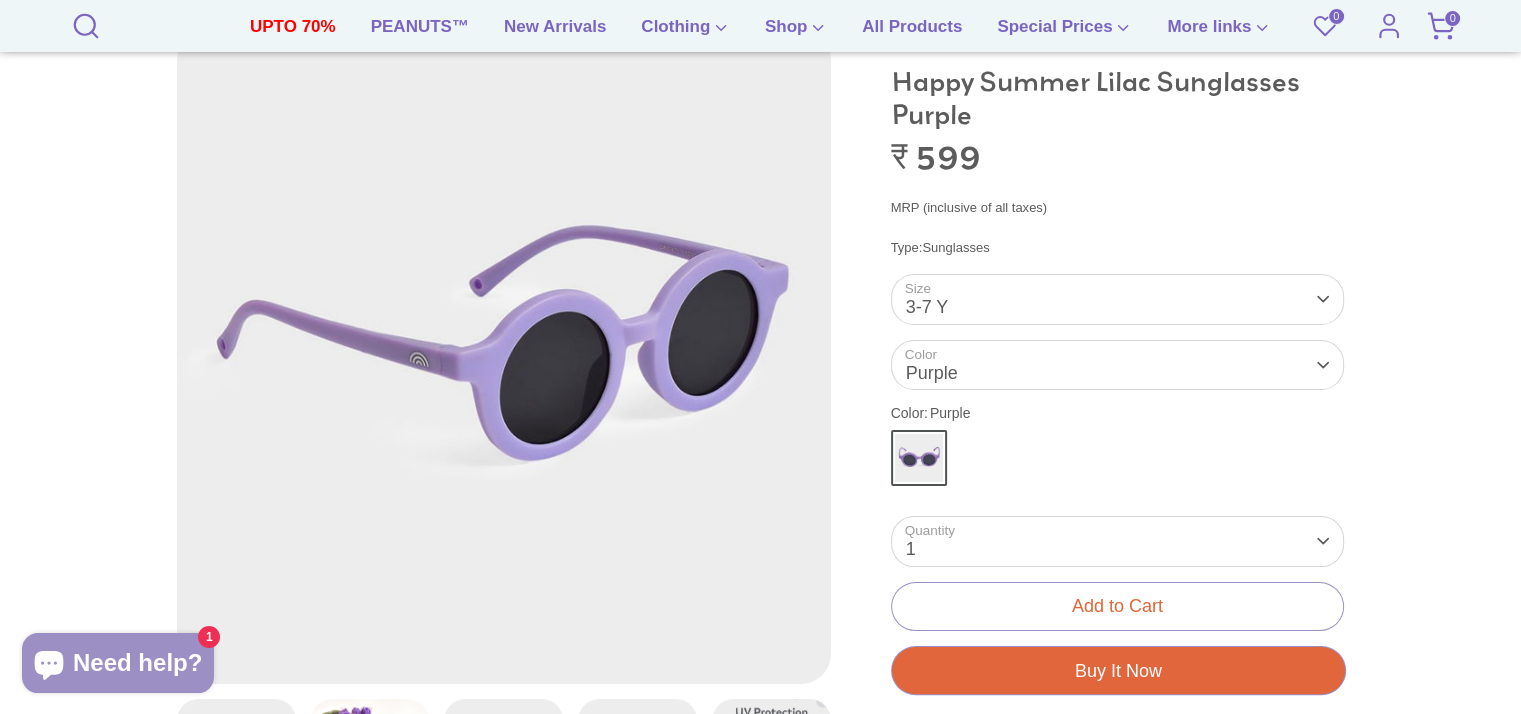 click on "Buy It Now
Loading.." at bounding box center (1118, 670) 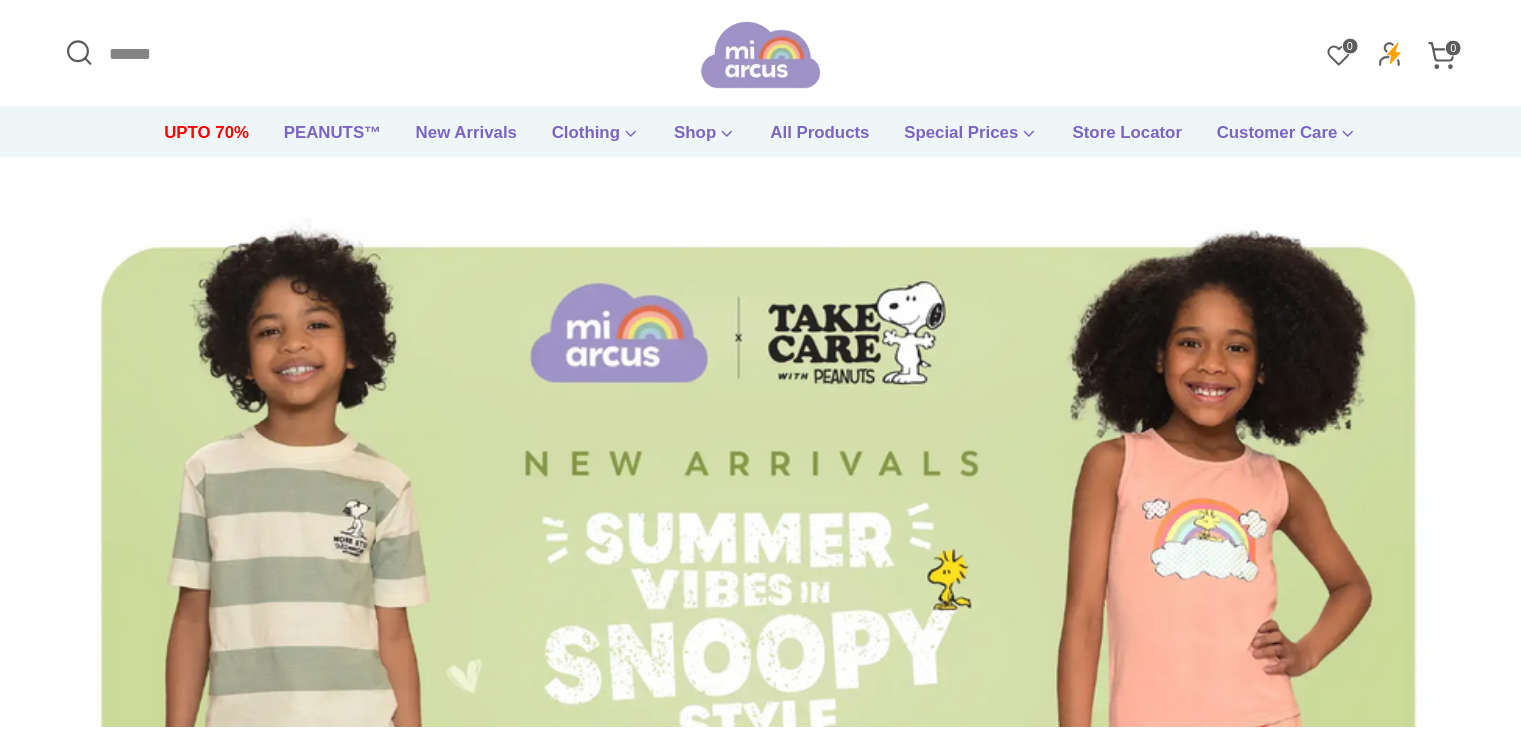 scroll, scrollTop: 0, scrollLeft: 0, axis: both 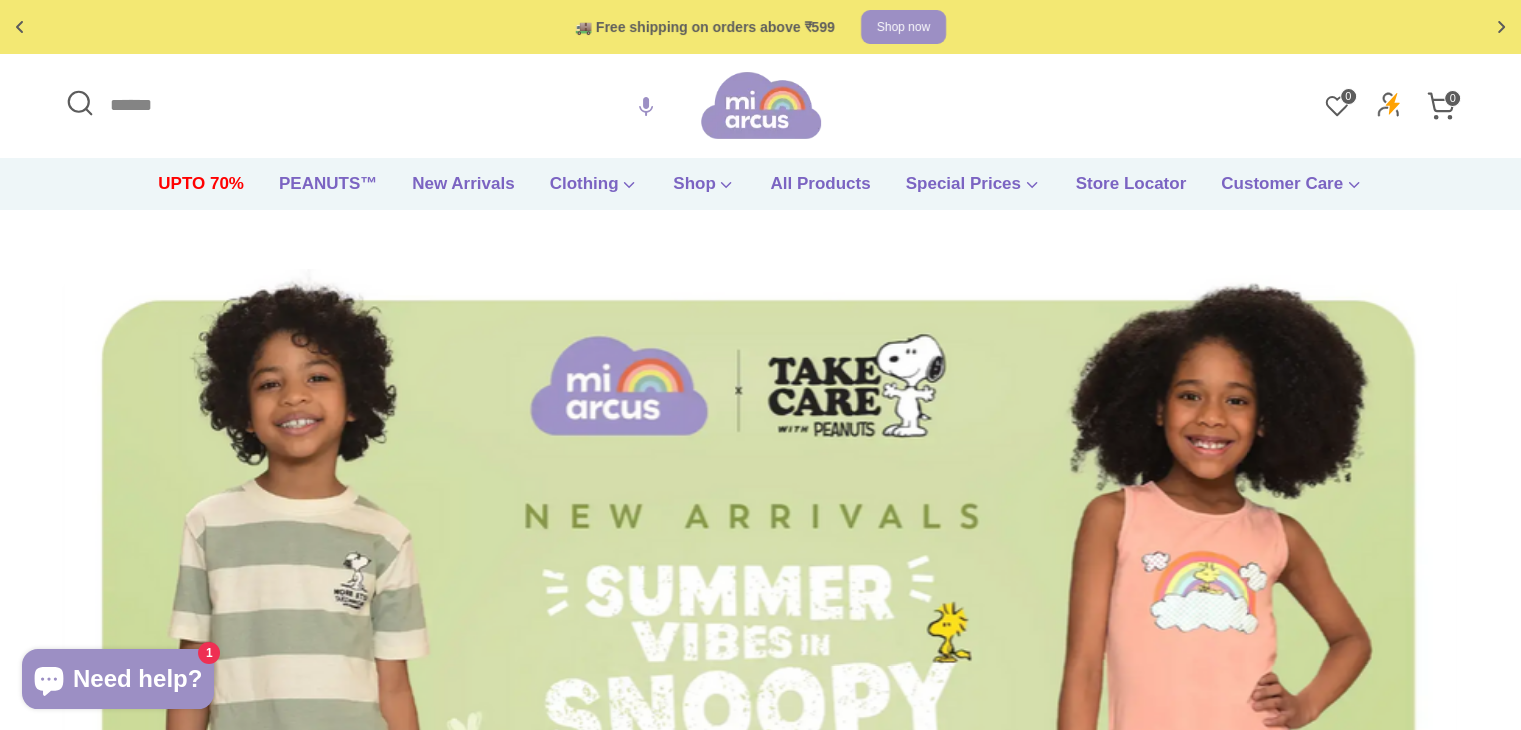 click 